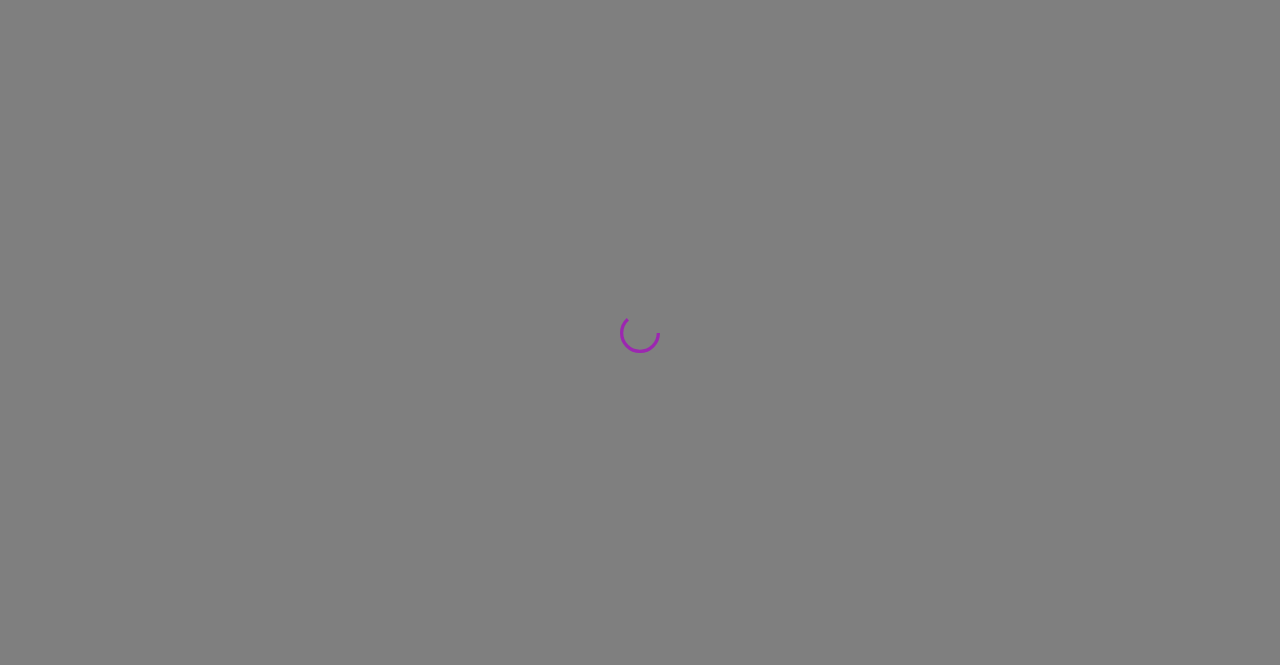 scroll, scrollTop: 0, scrollLeft: 0, axis: both 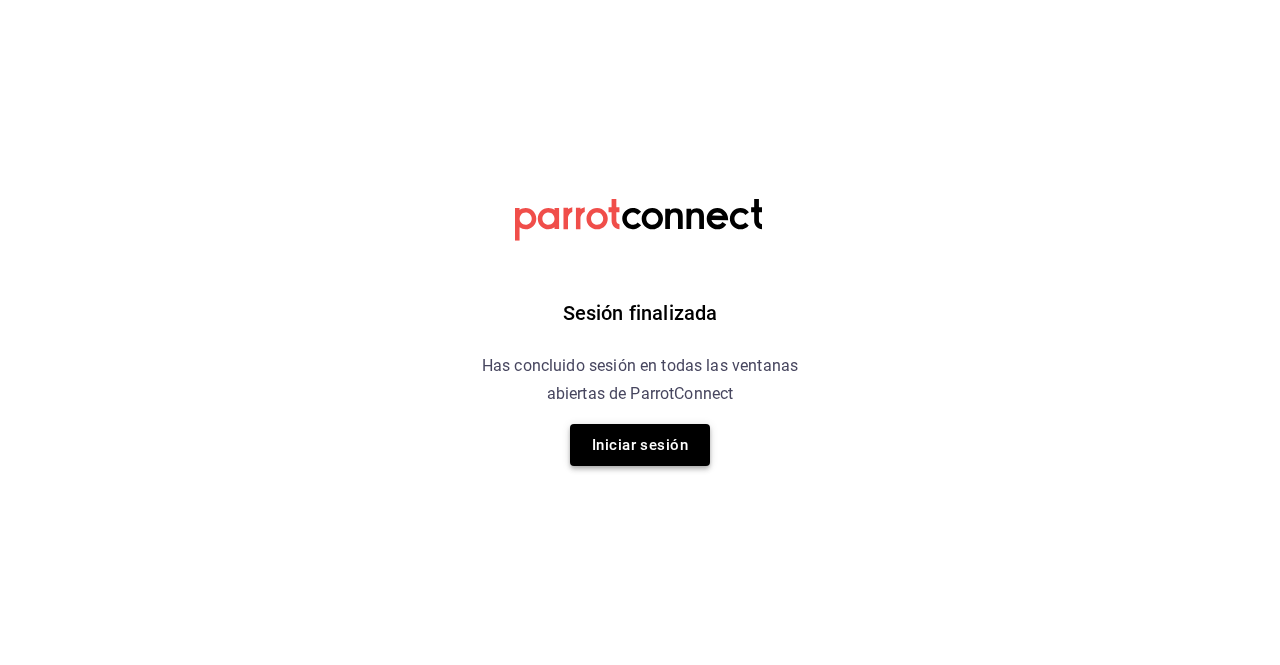 click on "Iniciar sesión" at bounding box center (640, 445) 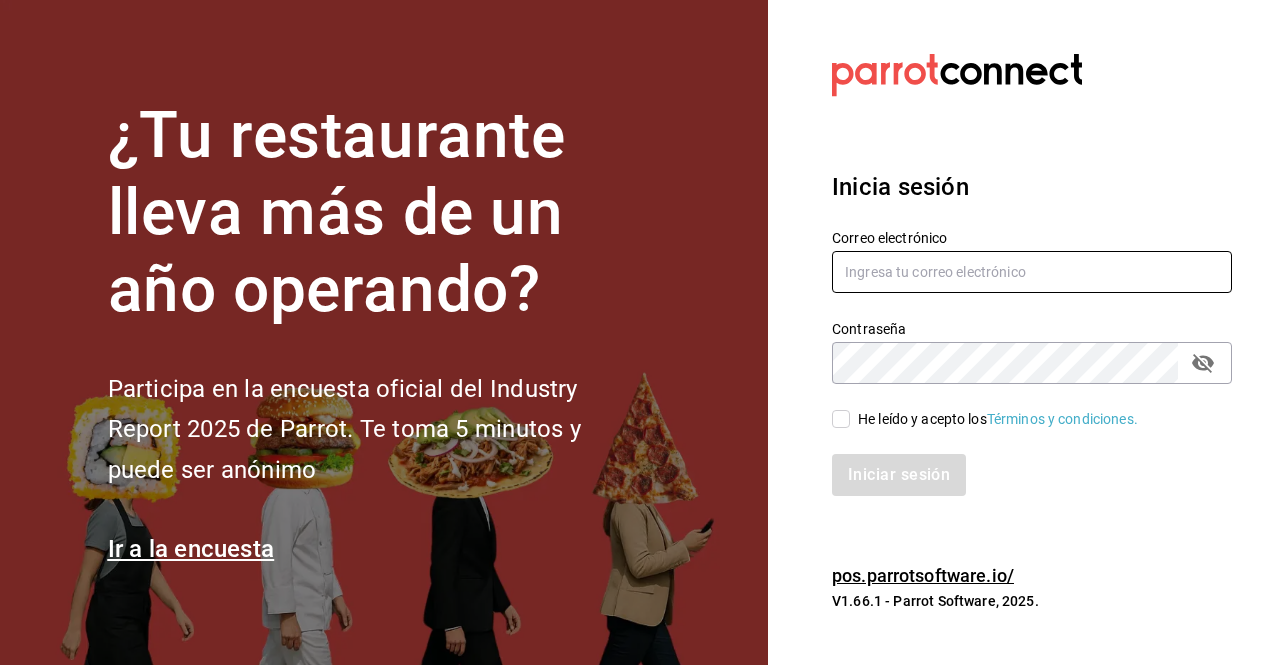 type on "efren.iglesias@grupocosteno.com" 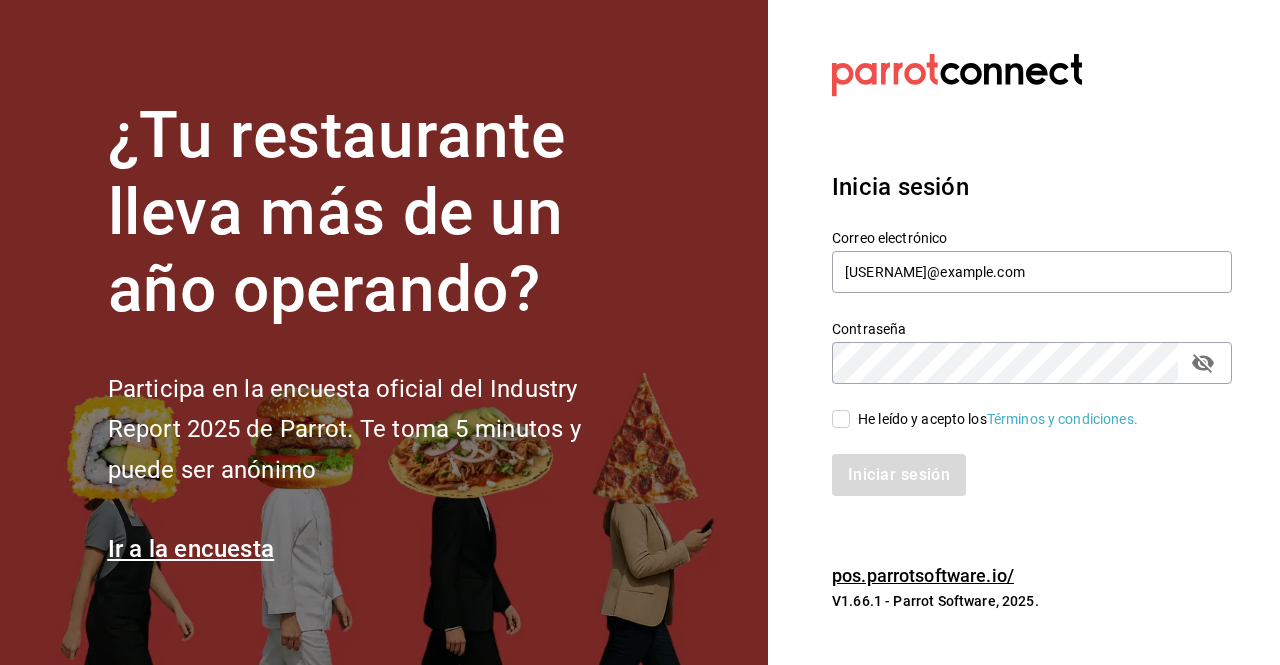 click on "He leído y acepto los  Términos y condiciones." at bounding box center (841, 419) 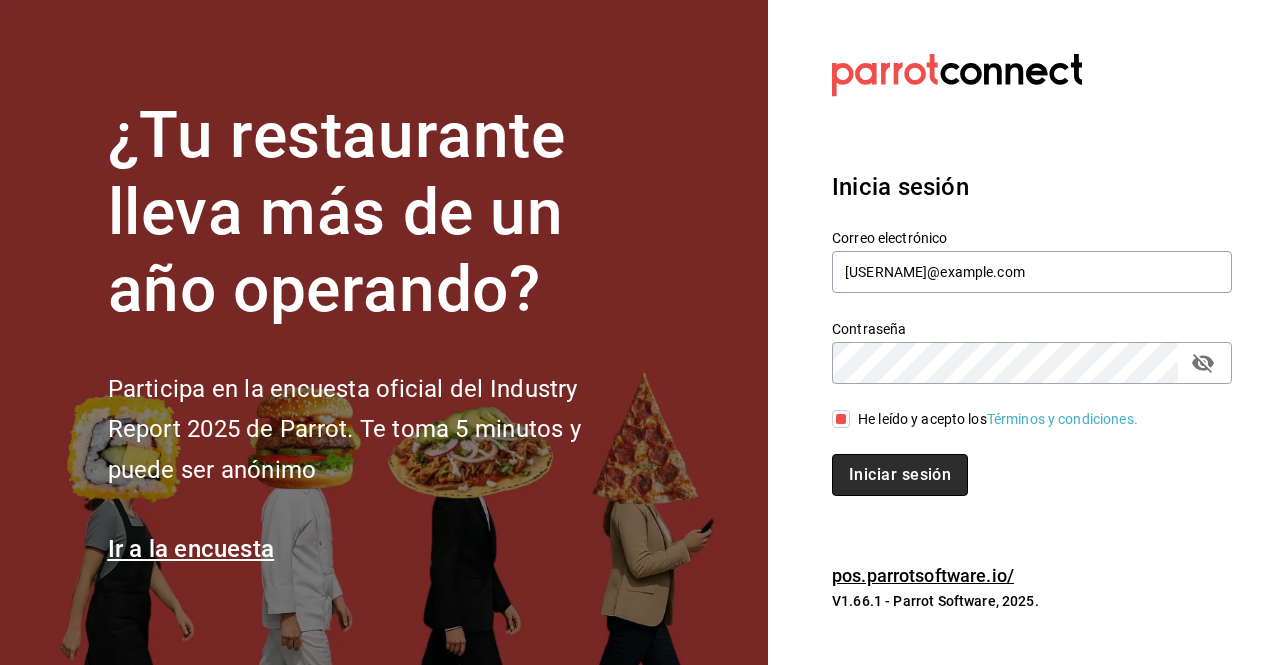 click on "Iniciar sesión" at bounding box center (900, 475) 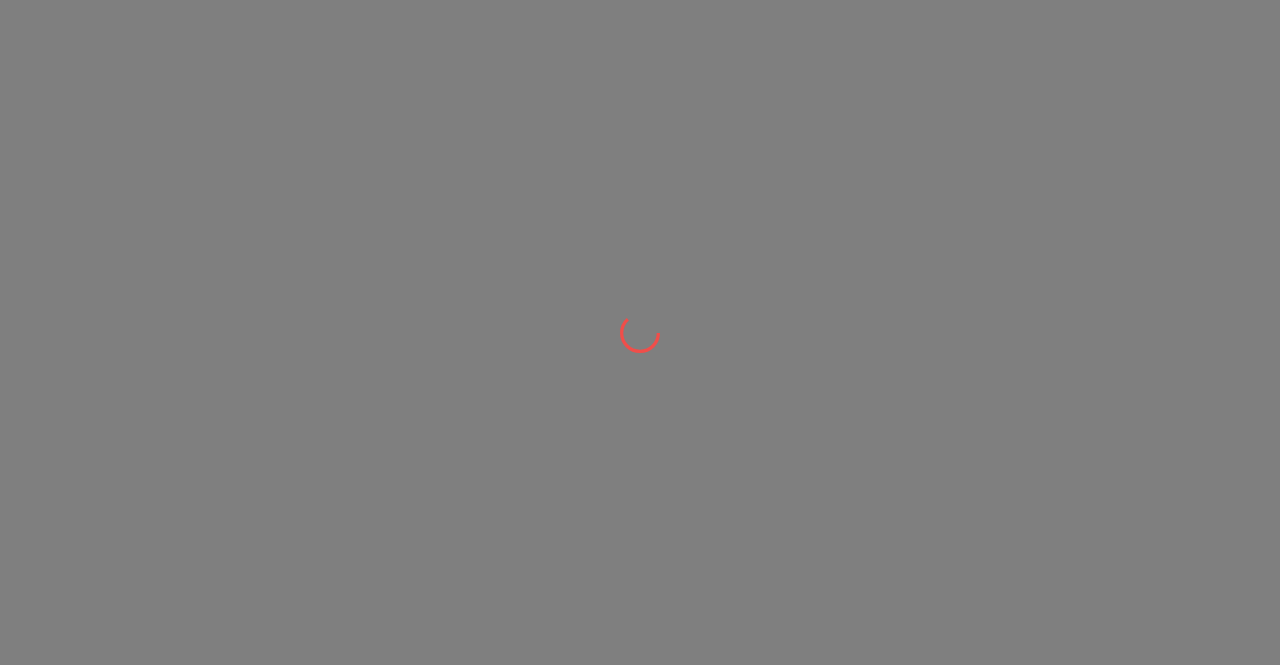 scroll, scrollTop: 0, scrollLeft: 0, axis: both 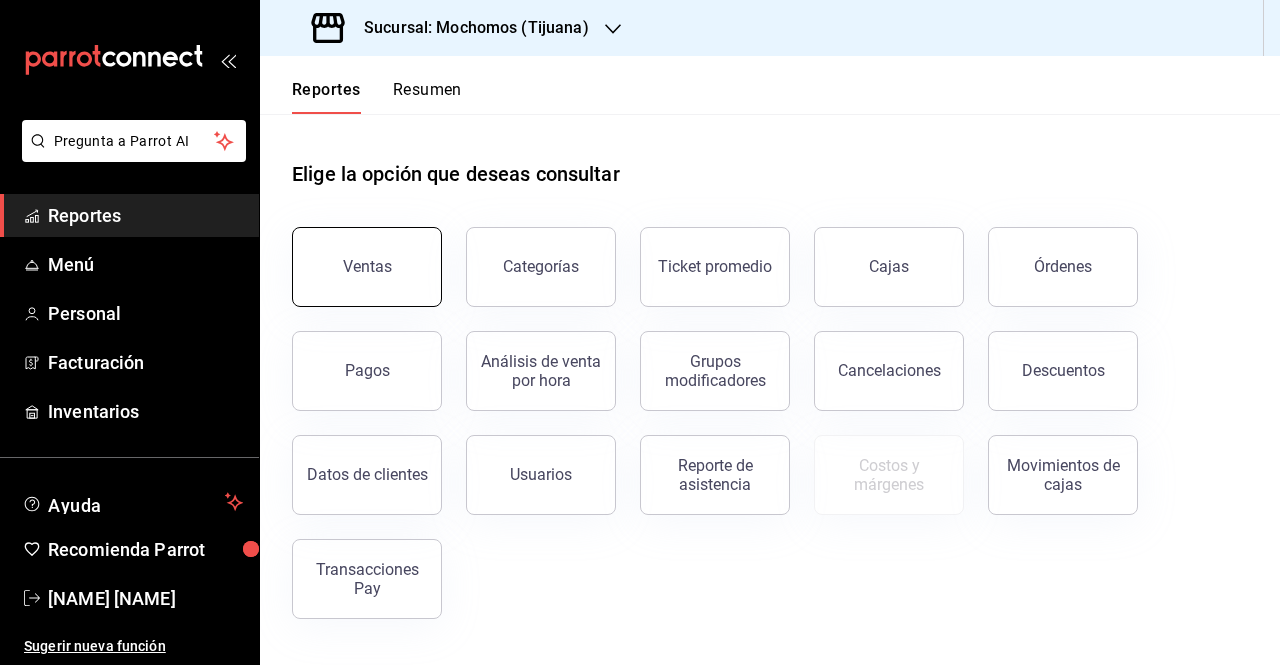 click on "Ventas" at bounding box center [367, 267] 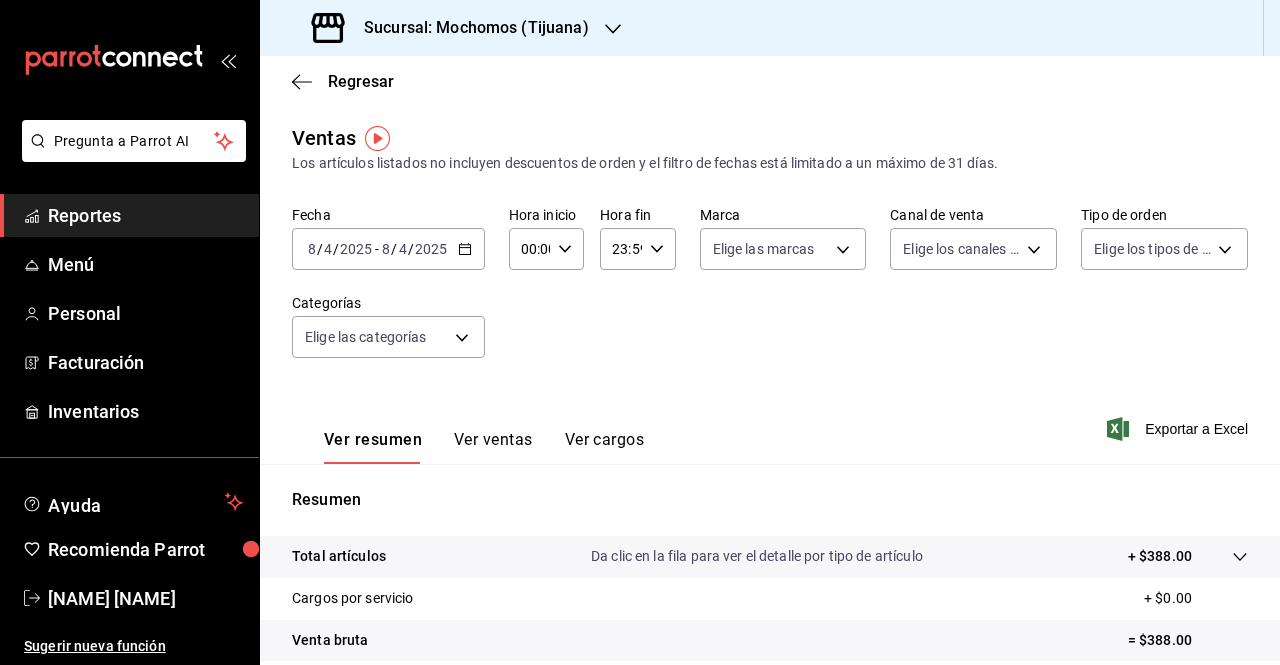 click 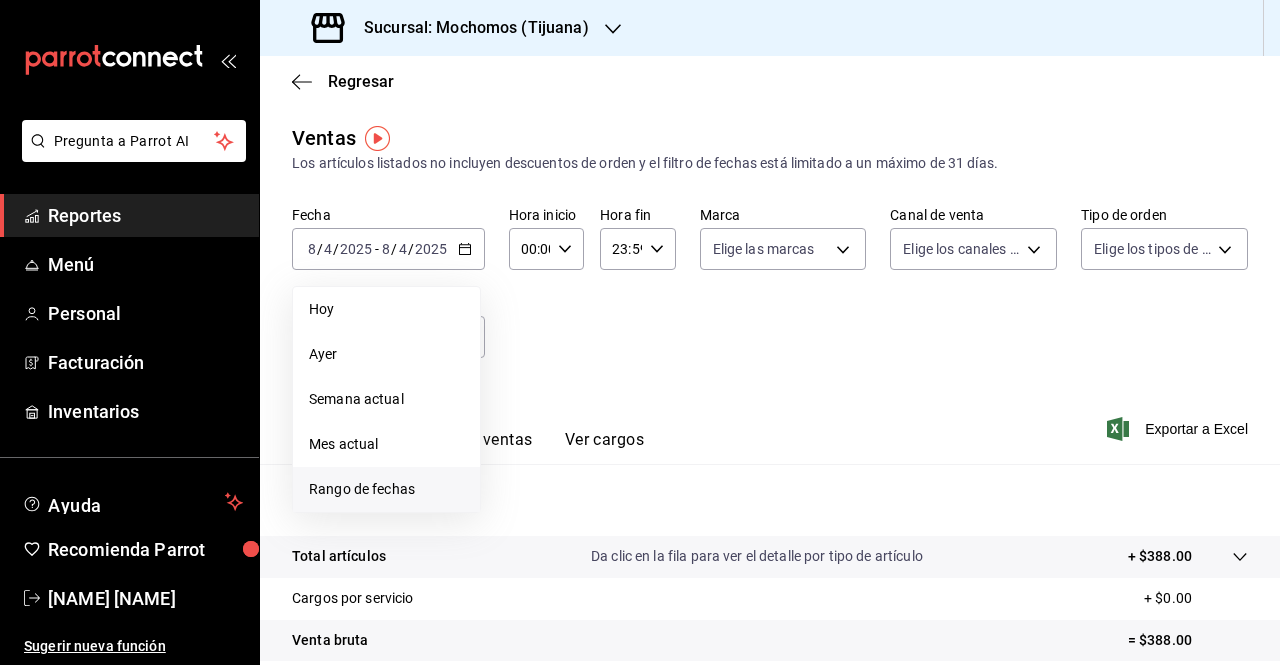 click on "Rango de fechas" at bounding box center (386, 489) 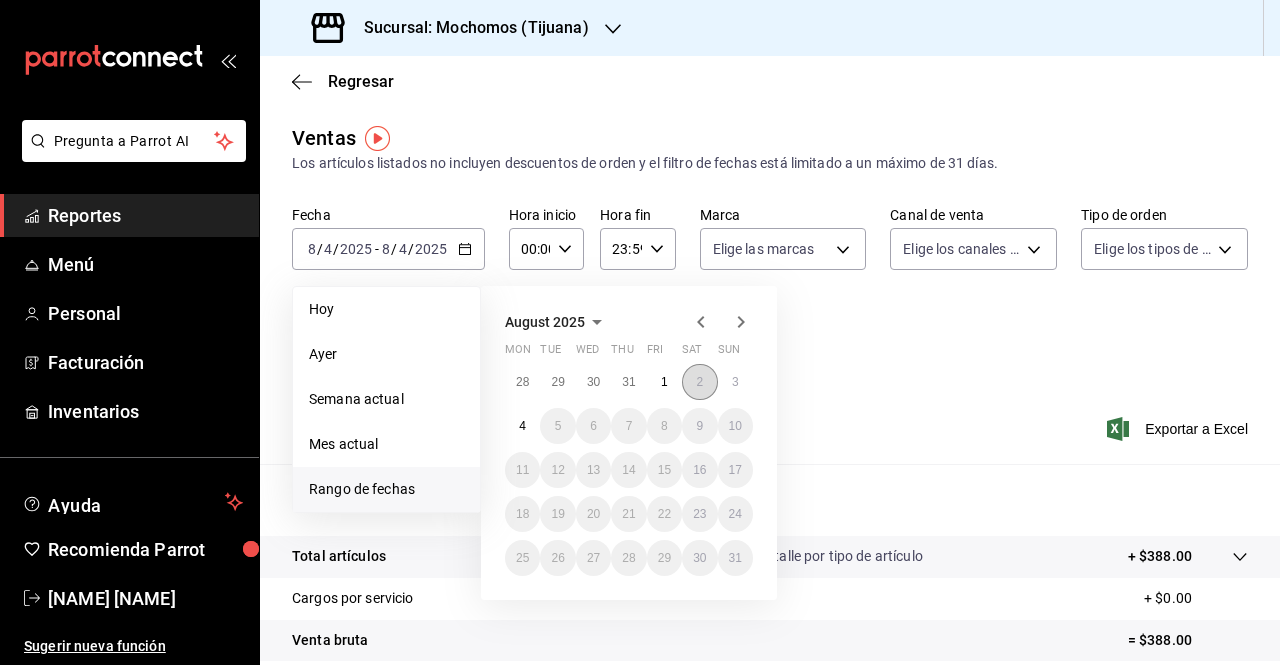 click on "2" at bounding box center [699, 382] 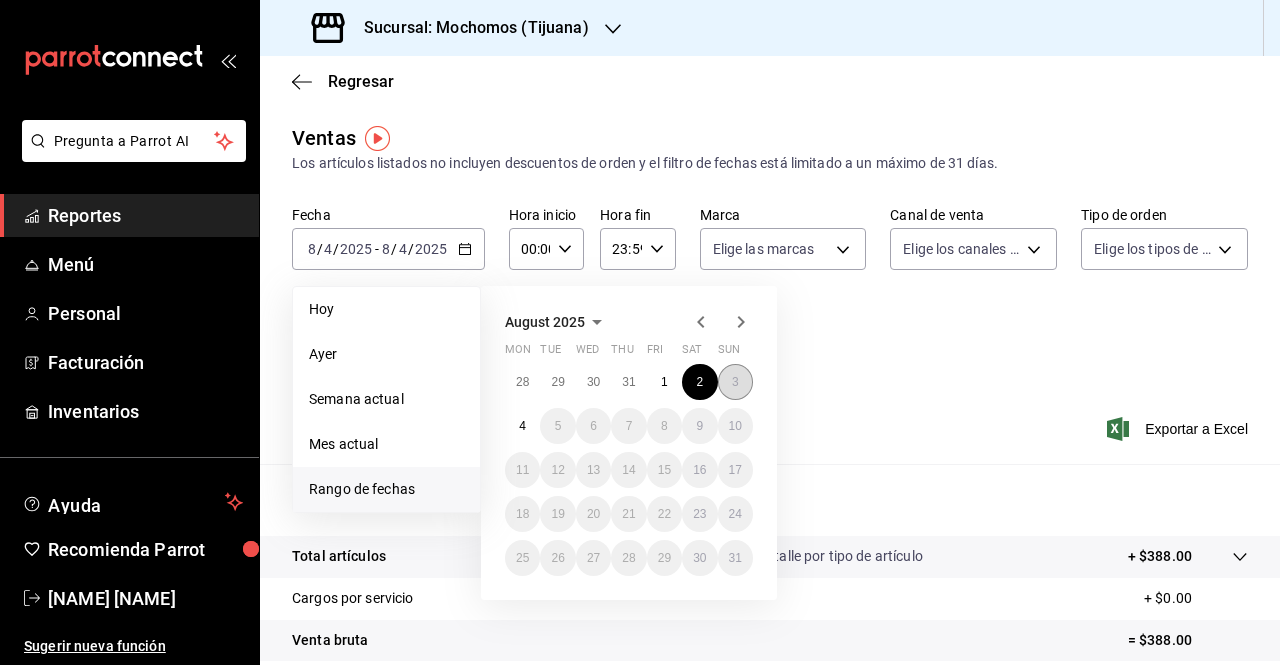 click on "3" at bounding box center [735, 382] 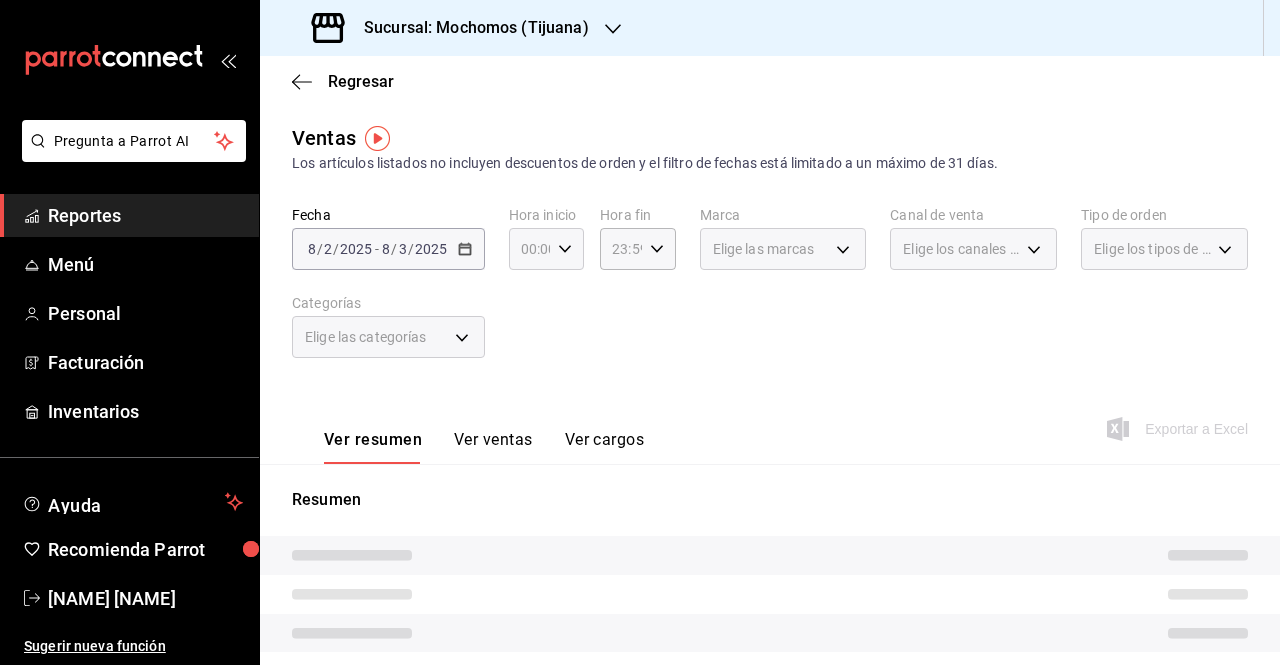 click 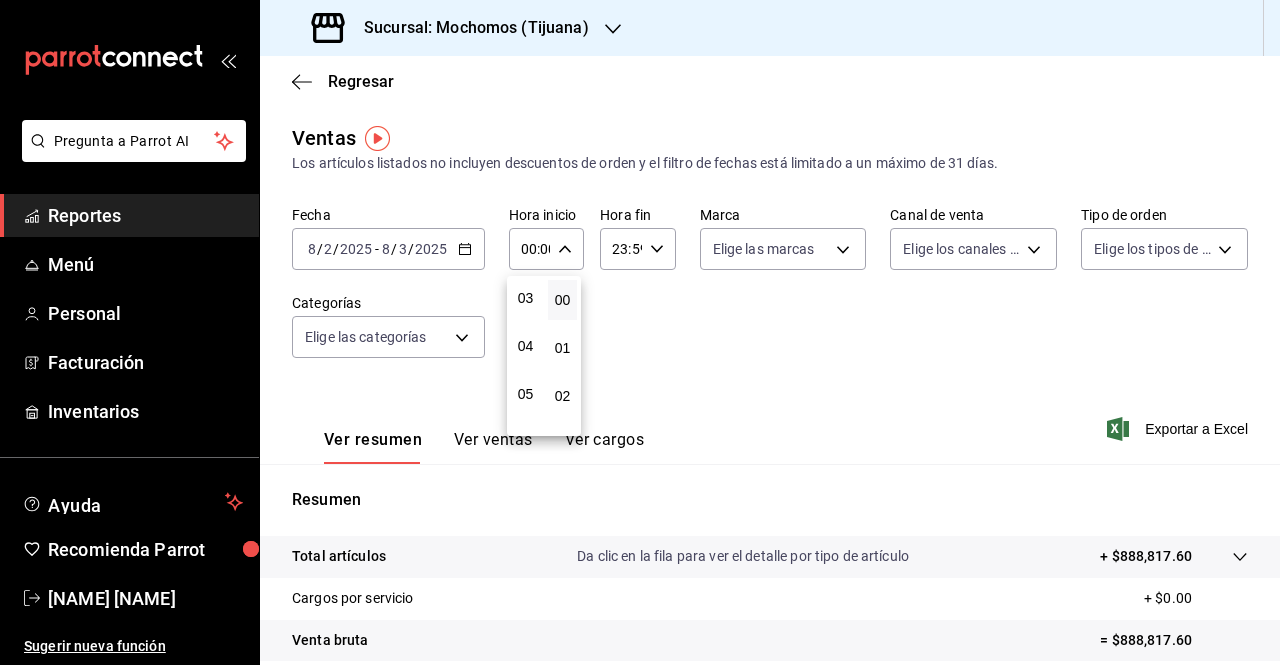 scroll, scrollTop: 147, scrollLeft: 0, axis: vertical 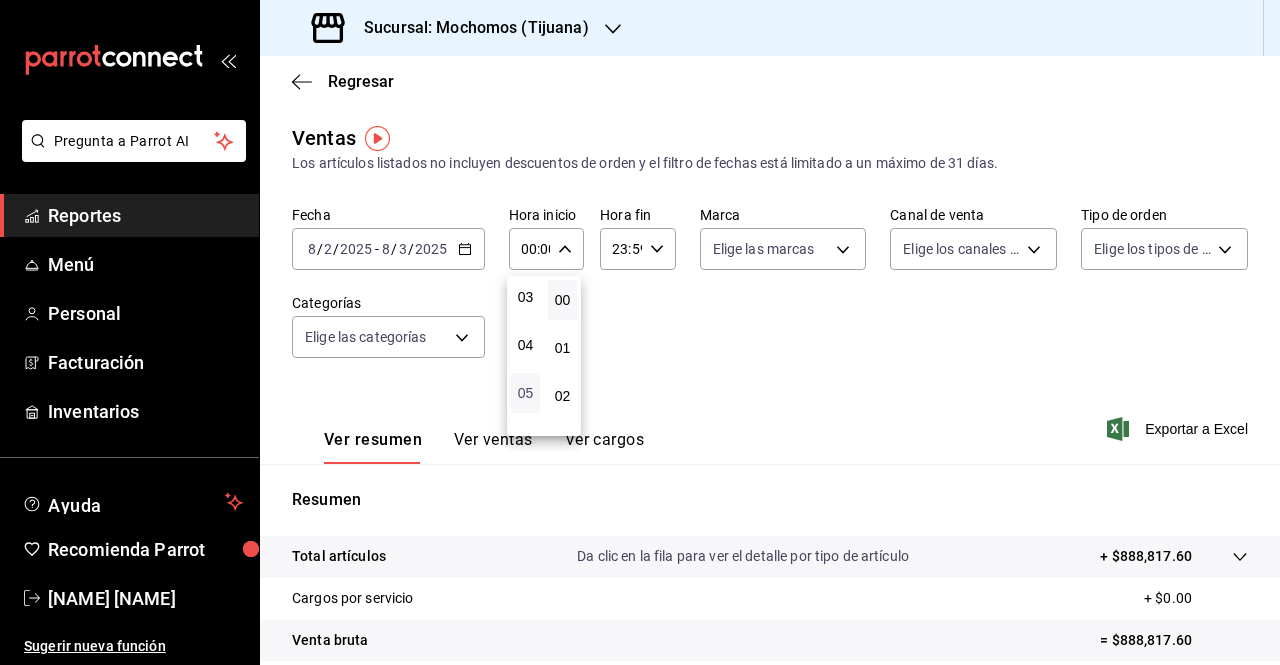 click on "05" at bounding box center [525, 393] 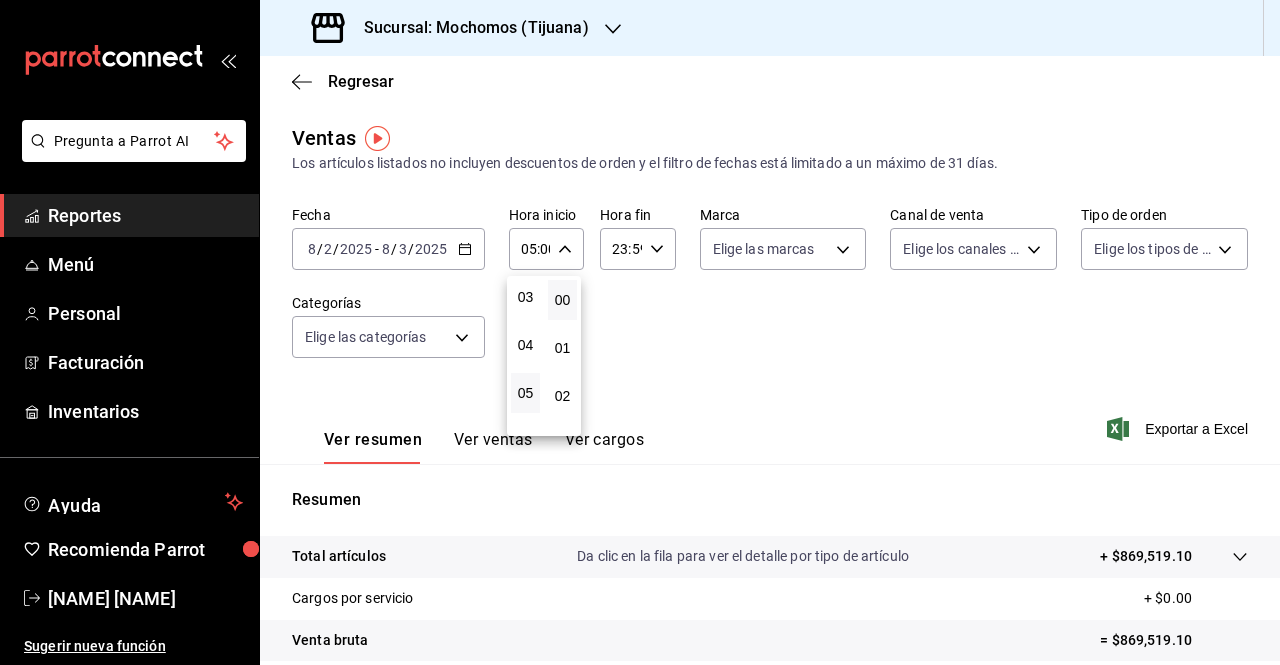 click at bounding box center [640, 332] 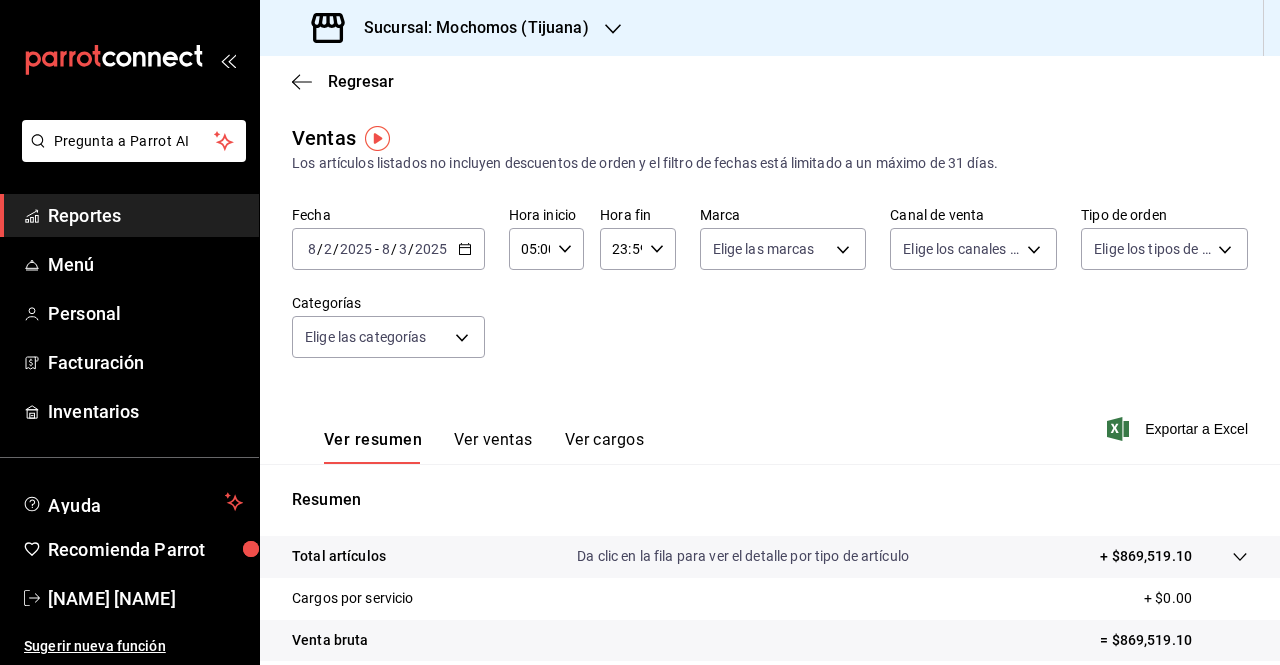 click 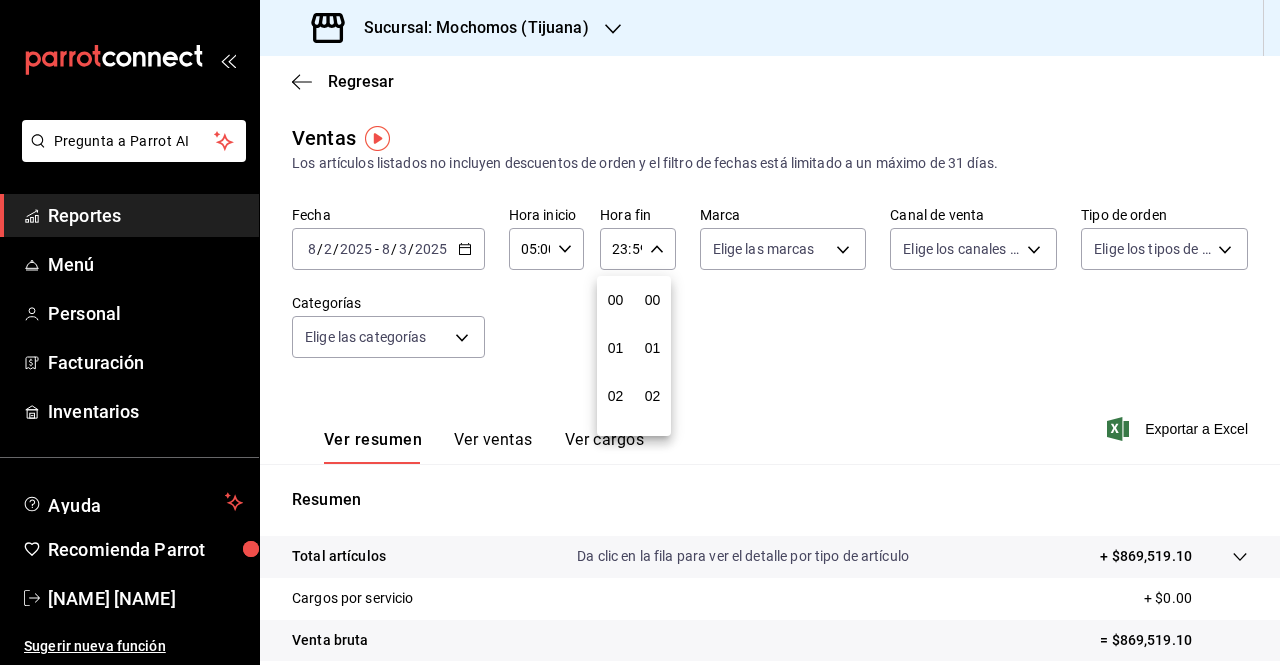 scroll, scrollTop: 992, scrollLeft: 0, axis: vertical 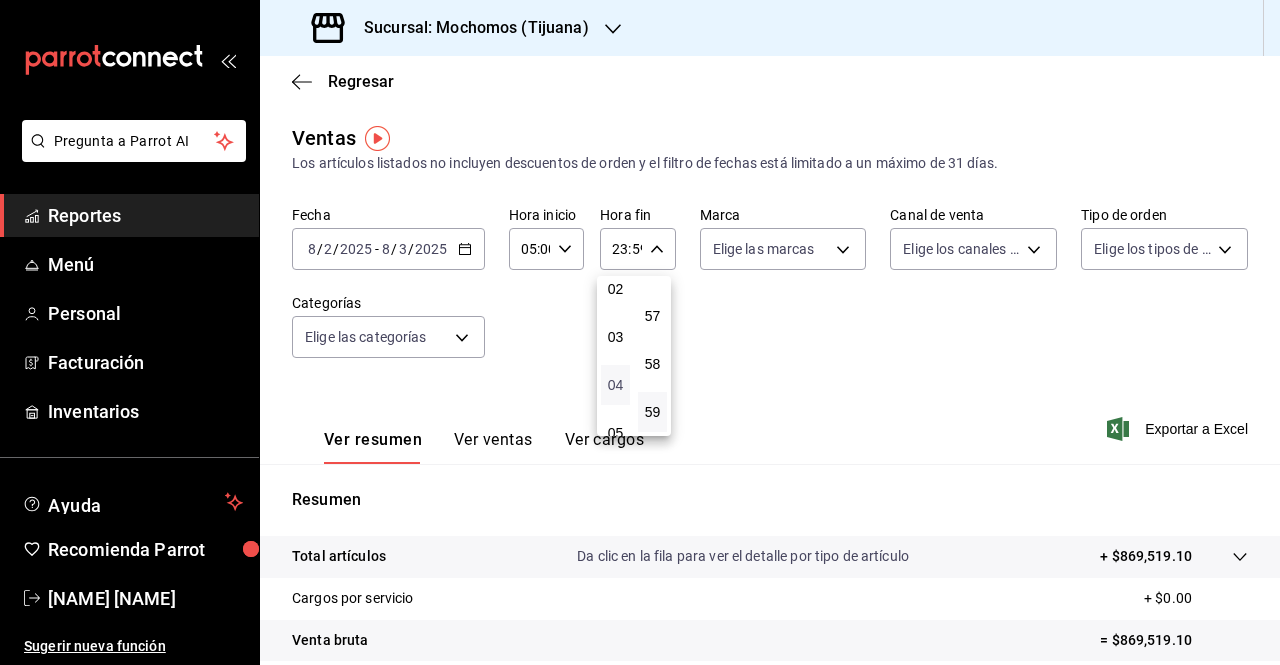 click on "04" at bounding box center (615, 385) 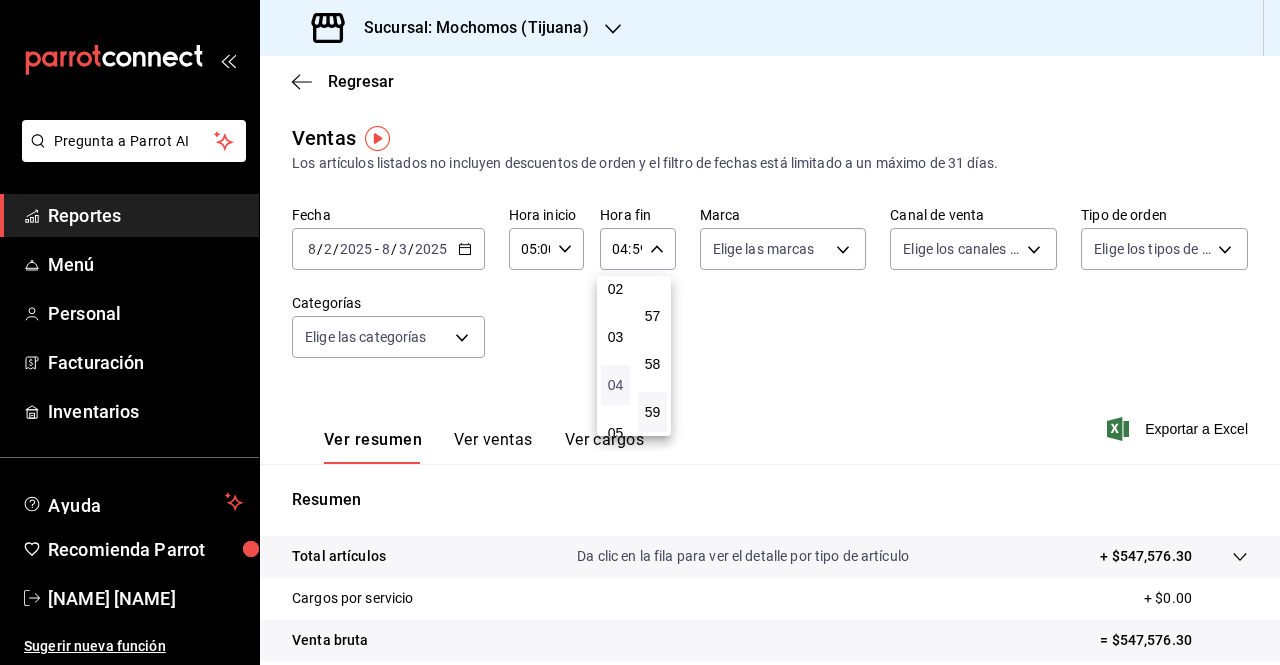 click on "04" at bounding box center (615, 385) 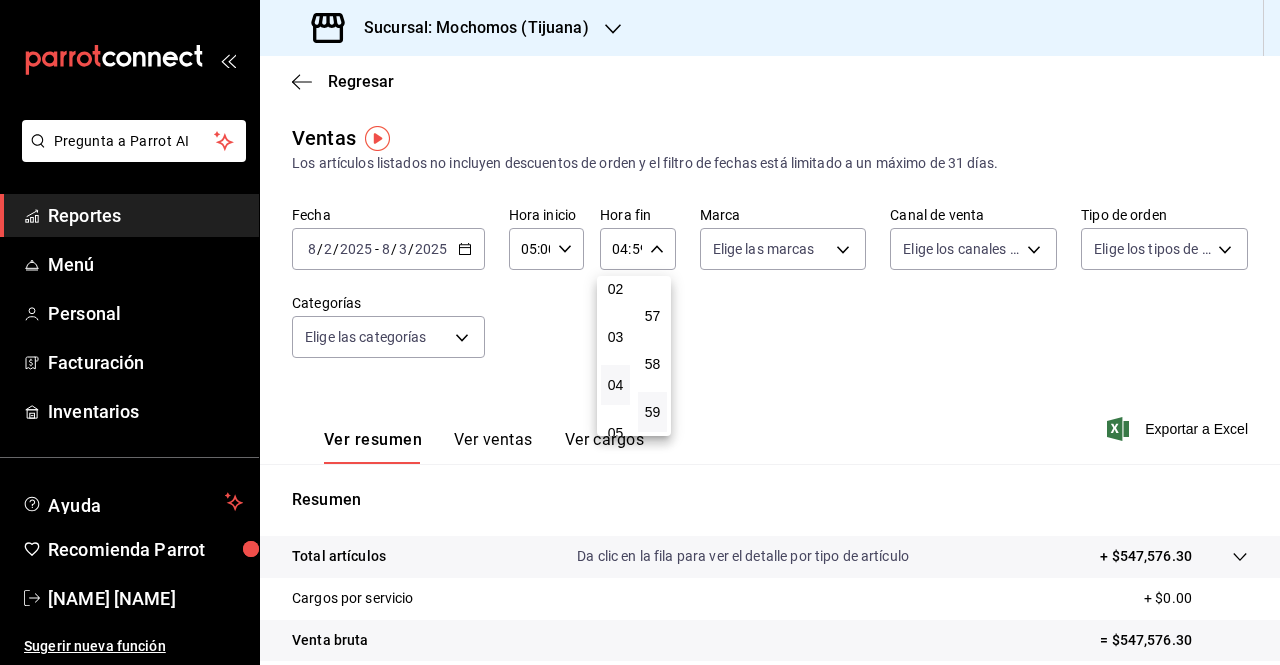 click at bounding box center (640, 332) 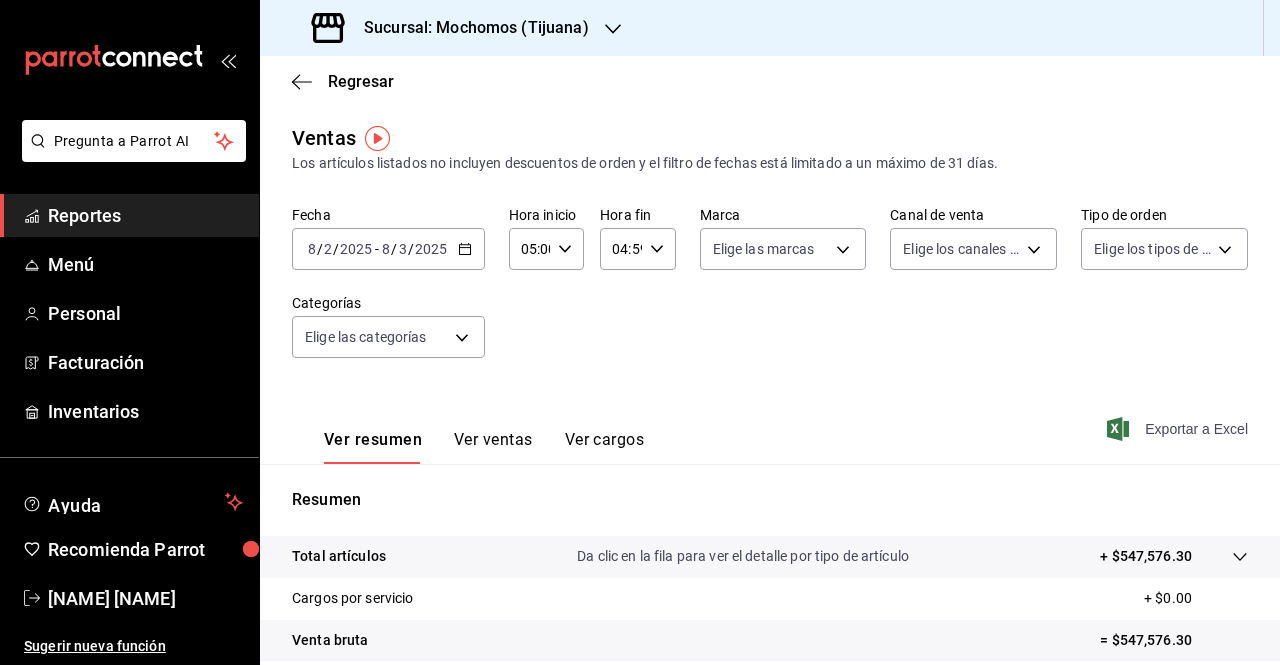 click on "Exportar a Excel" at bounding box center (1179, 429) 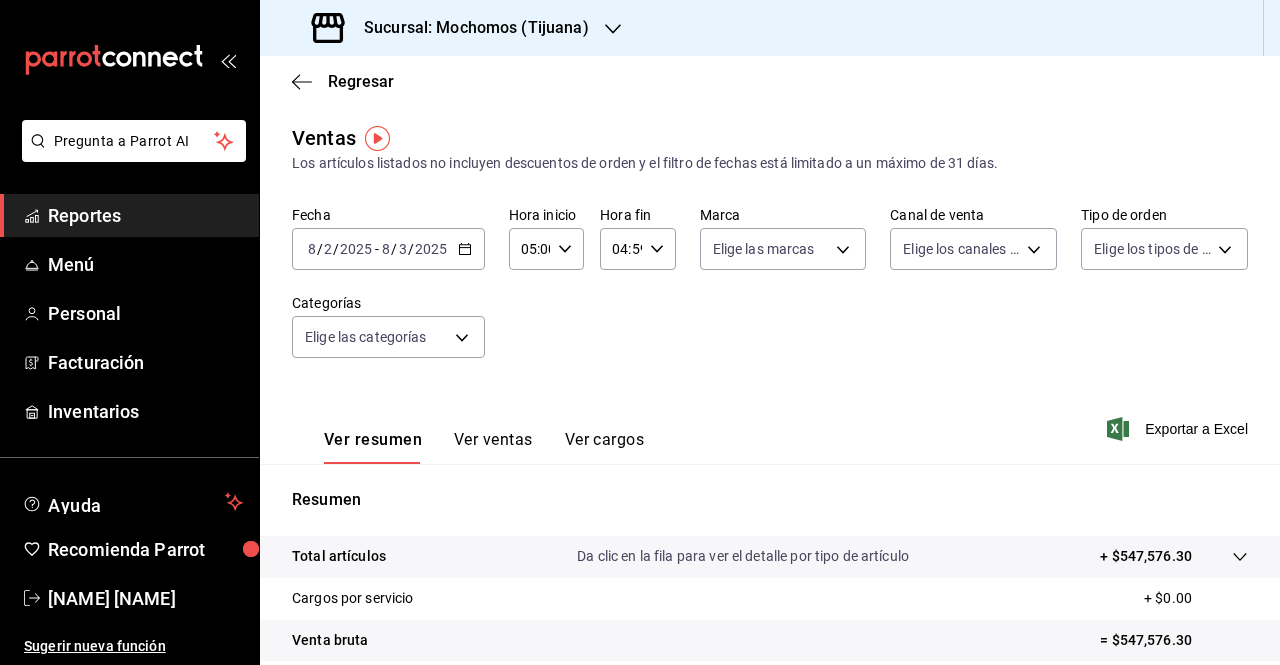 click on "[DATE] [DATE] - [DATE] [DATE]" at bounding box center (388, 249) 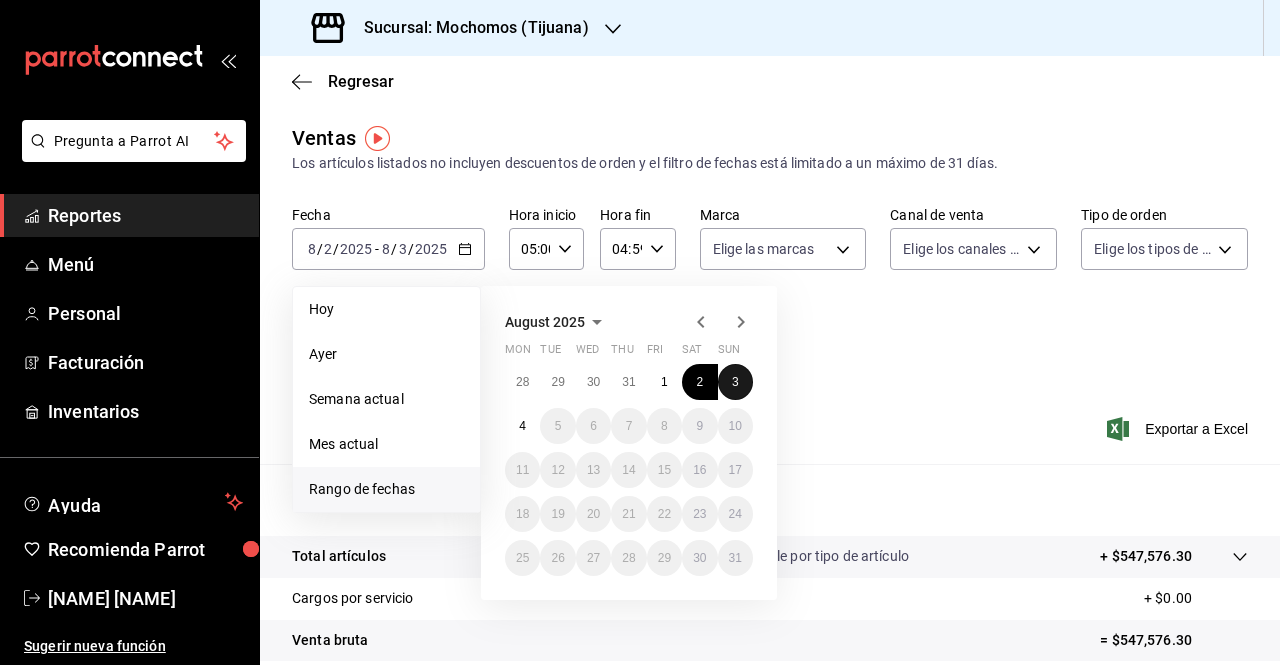 click on "3" at bounding box center (735, 382) 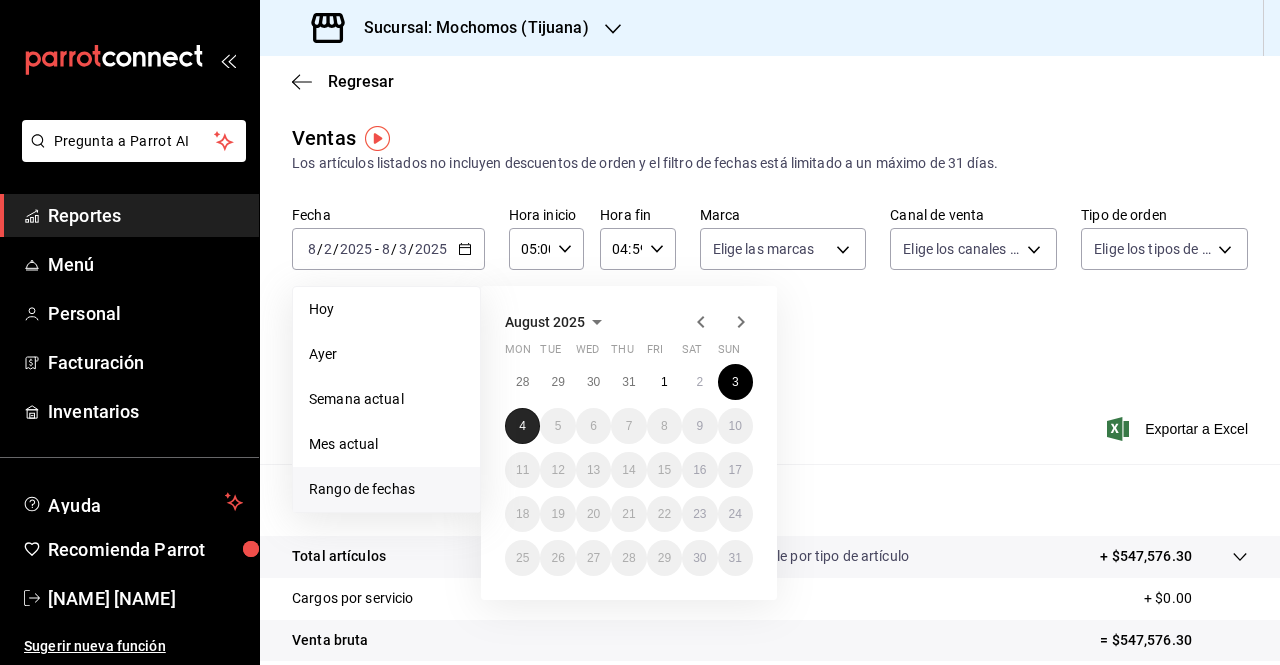 click on "4" at bounding box center (522, 426) 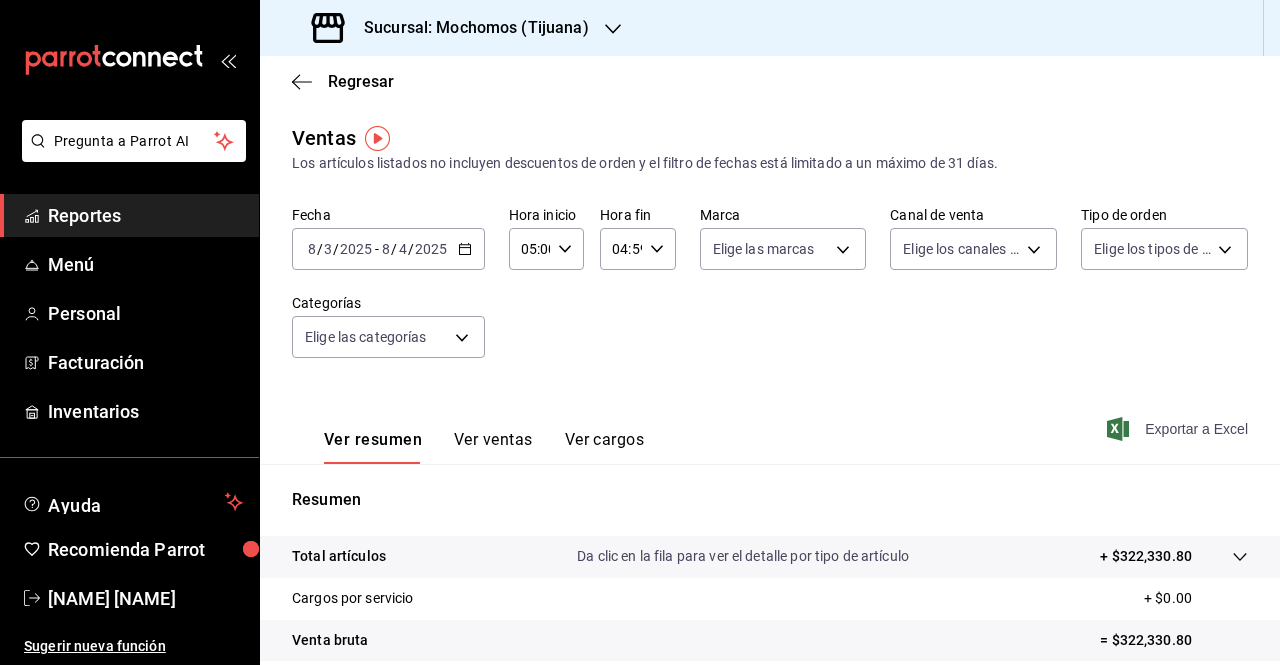 click on "Exportar a Excel" at bounding box center [1179, 429] 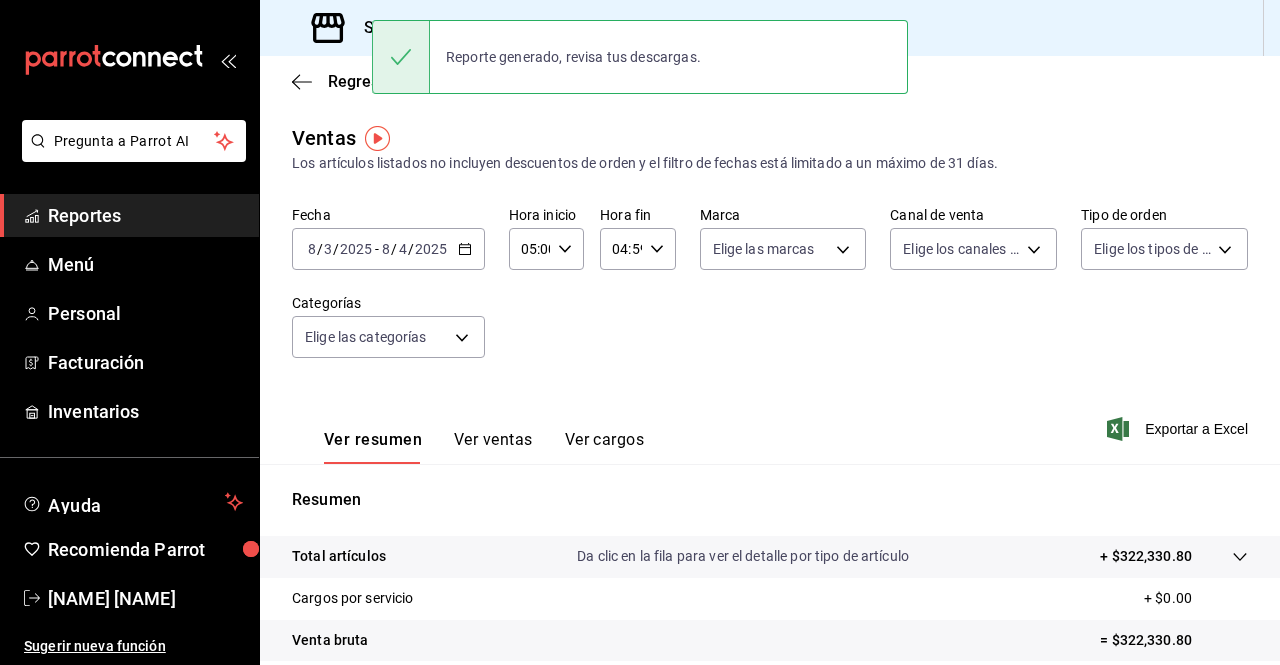 click on "Ventas Los artículos listados no incluyen descuentos de orden y el filtro de fechas está limitado a un máximo de 31 días." at bounding box center (770, 148) 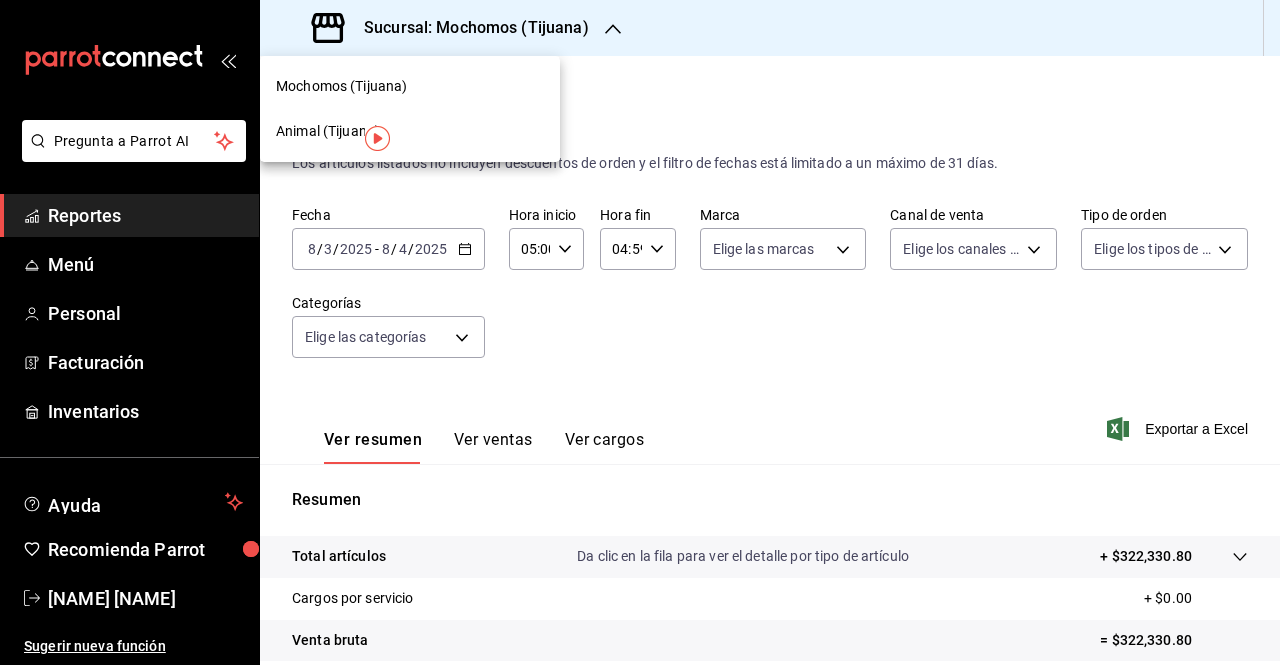 click on "Animal (Tijuana)" at bounding box center (328, 131) 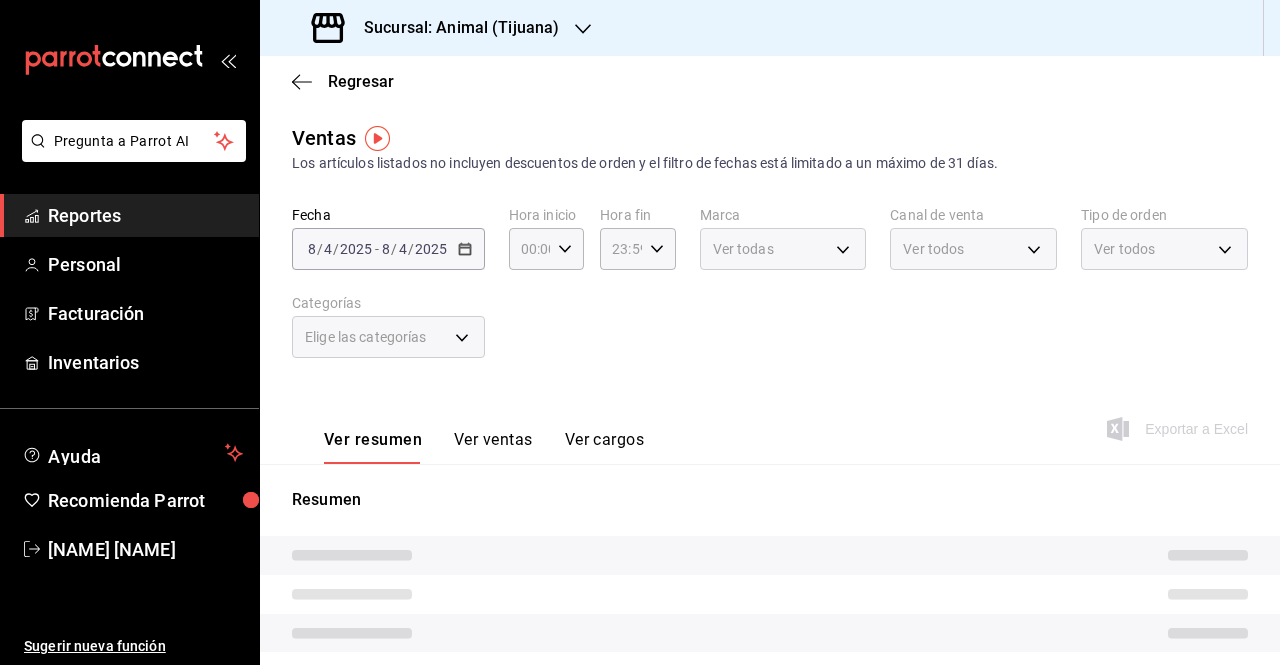 type on "05:00" 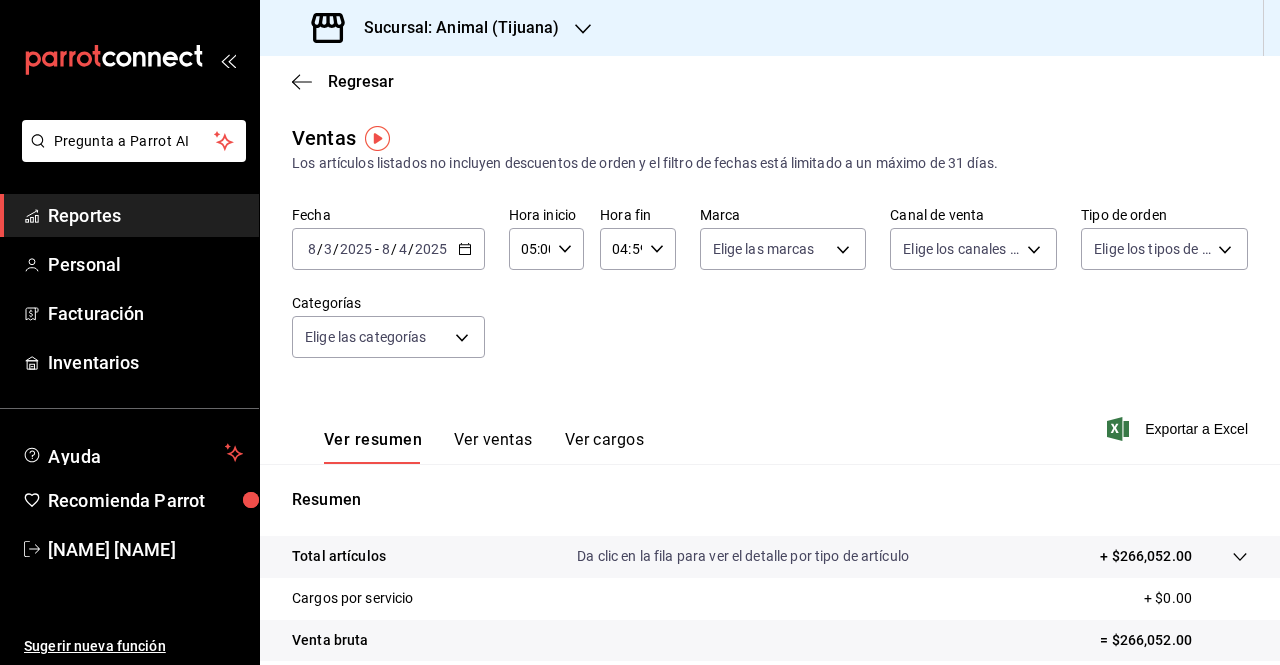 click 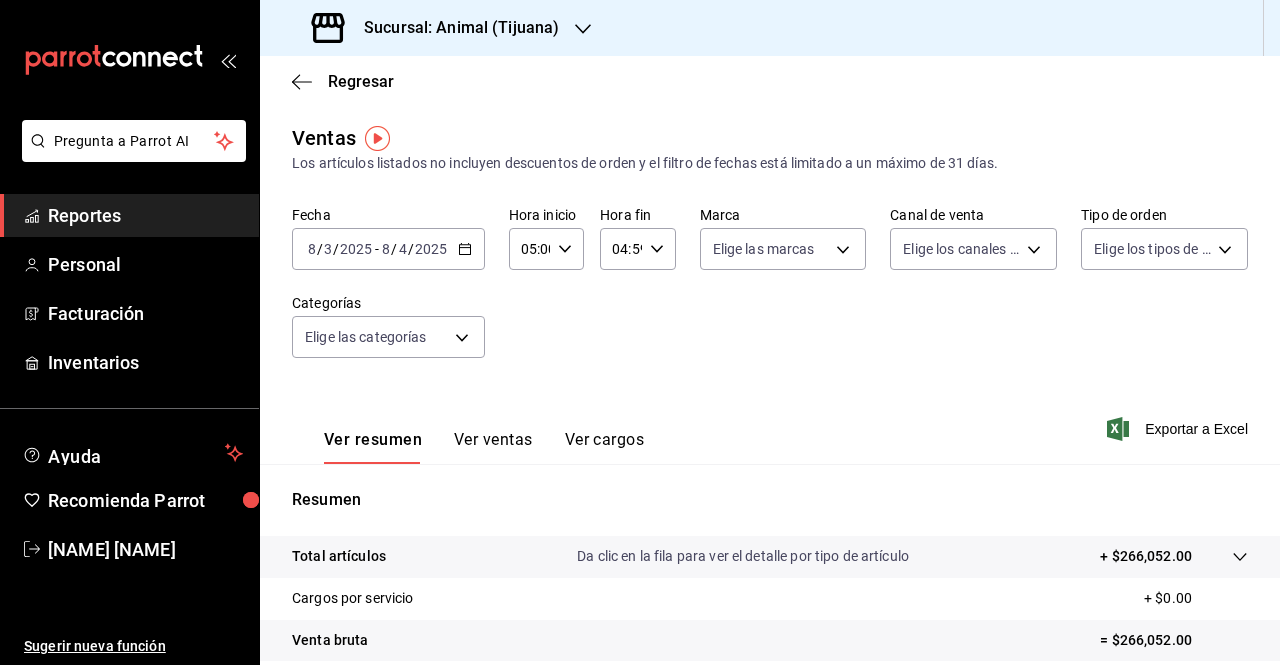 click on "Fecha [DATE] [DATE] - [DATE] [DATE] Hora inicio 05:00 Hora inicio Hora fin 04:59 Hora fin Marca Elige las marcas Canal de venta Elige los canales de venta Tipo de orden Elige los tipos de orden Categorías Elige las categorías" at bounding box center (770, 294) 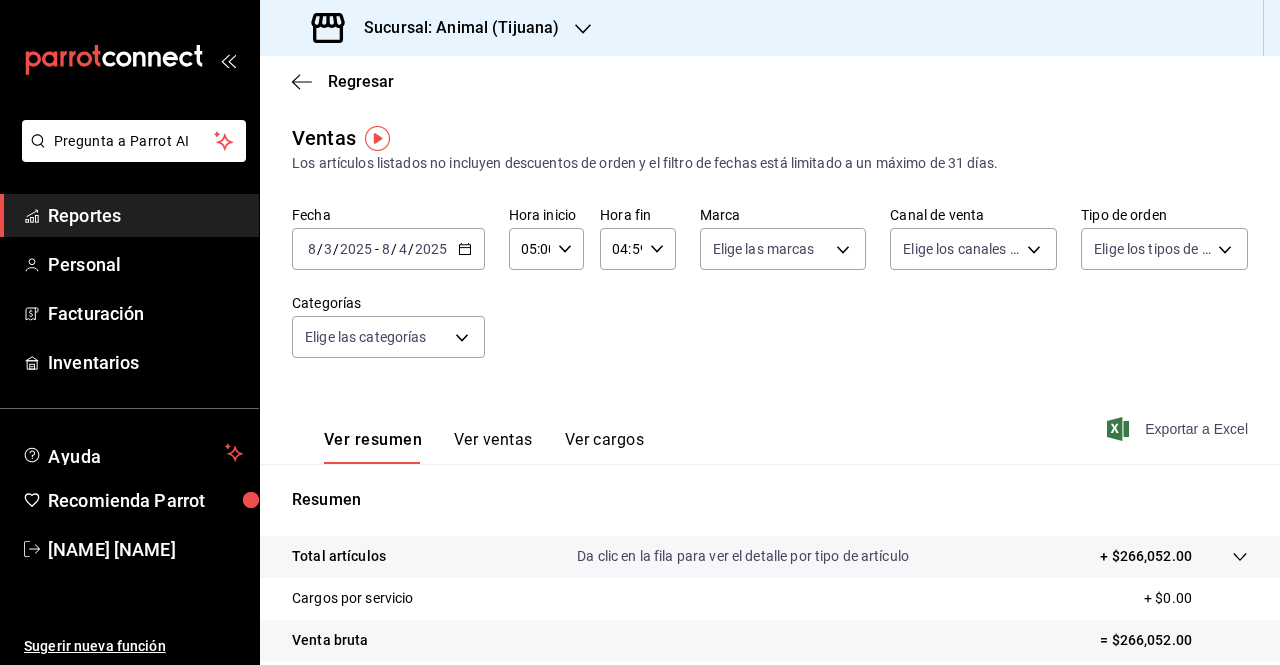 click on "Exportar a Excel" at bounding box center (1179, 429) 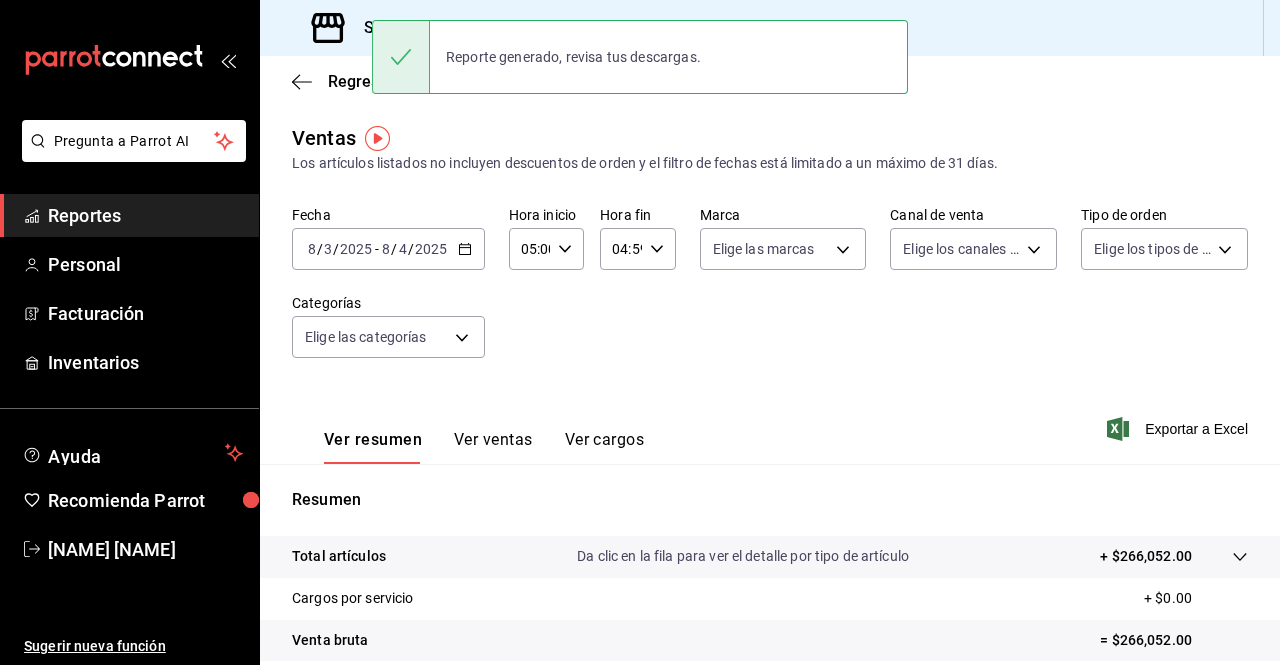 click on "[DATE] [DATE] - [DATE] [DATE]" at bounding box center [388, 249] 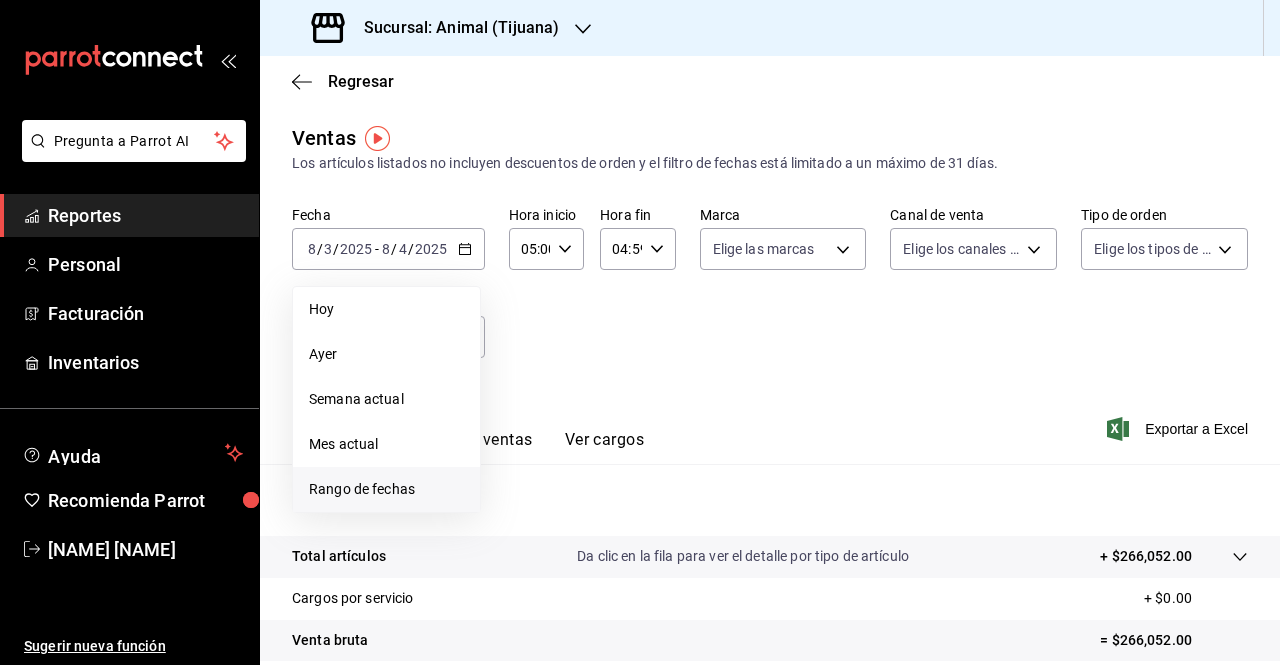 click on "Rango de fechas" at bounding box center [386, 489] 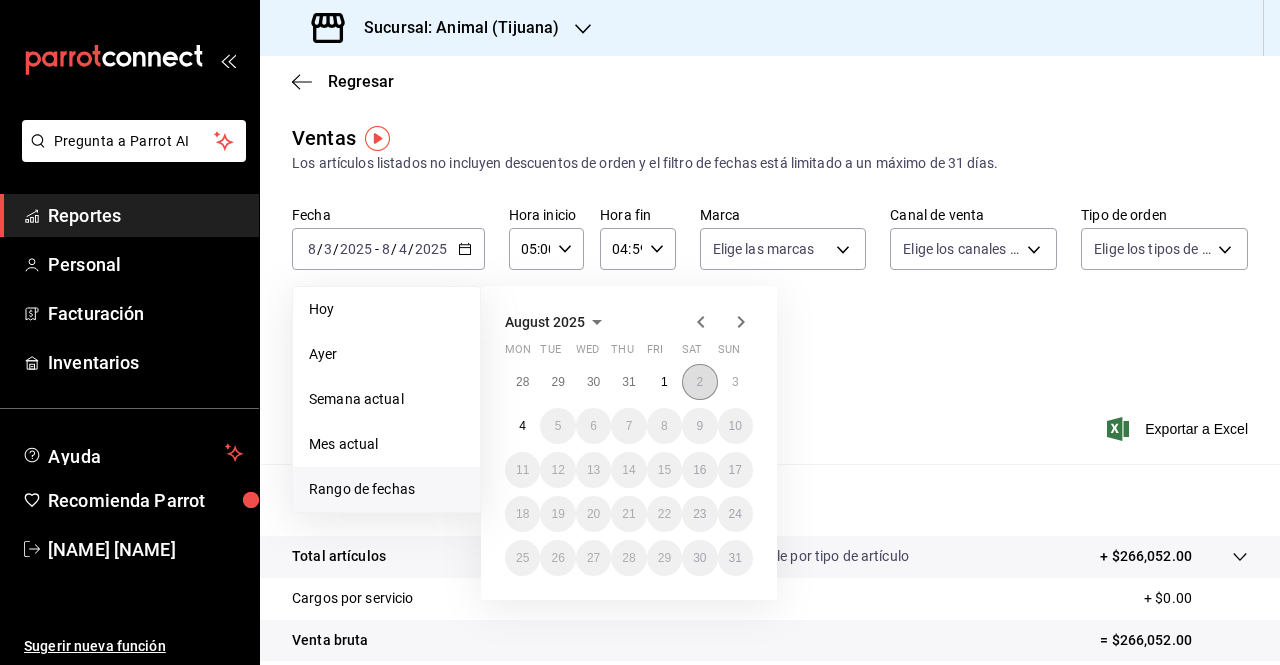 click on "2" at bounding box center [699, 382] 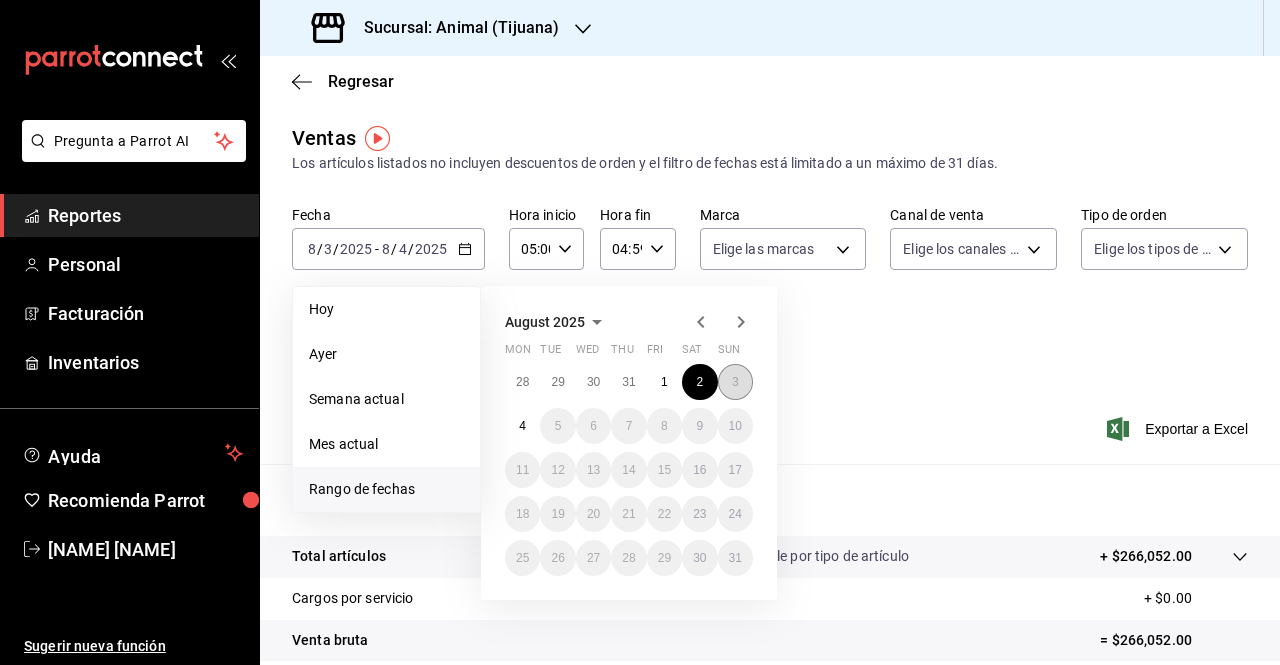 click on "3" at bounding box center [735, 382] 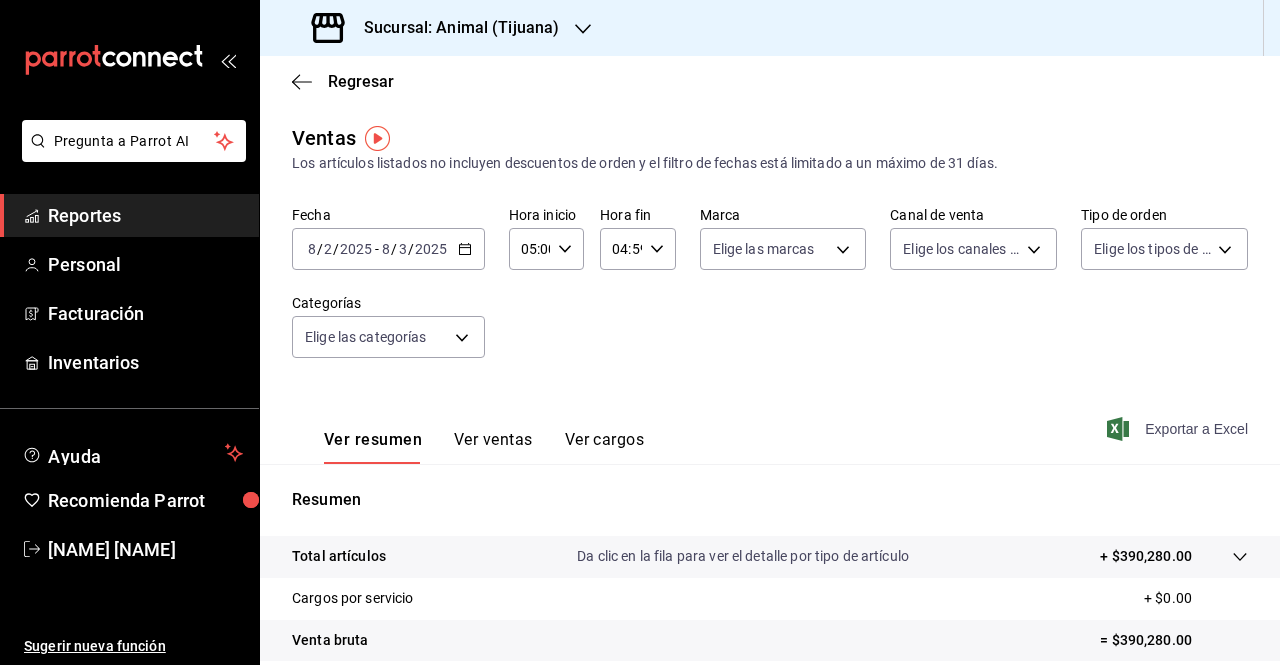 click on "Exportar a Excel" at bounding box center [1179, 429] 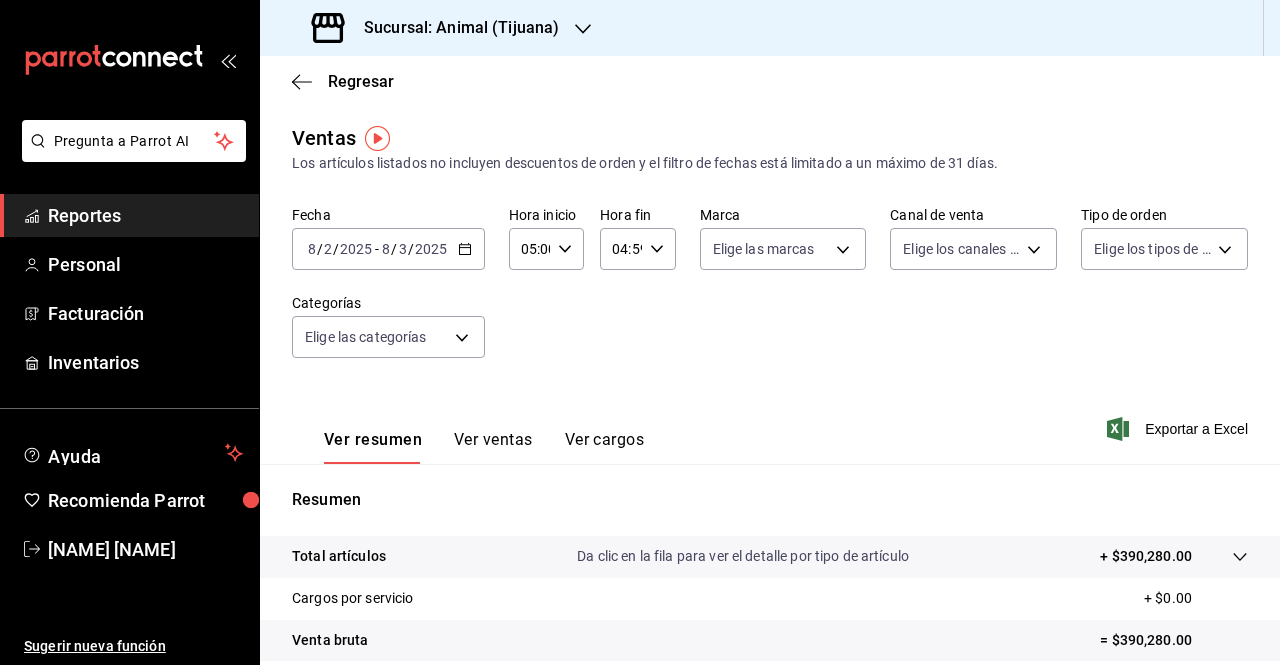 click on "[DATE] [DATE] - [DATE] [DATE]" at bounding box center (388, 249) 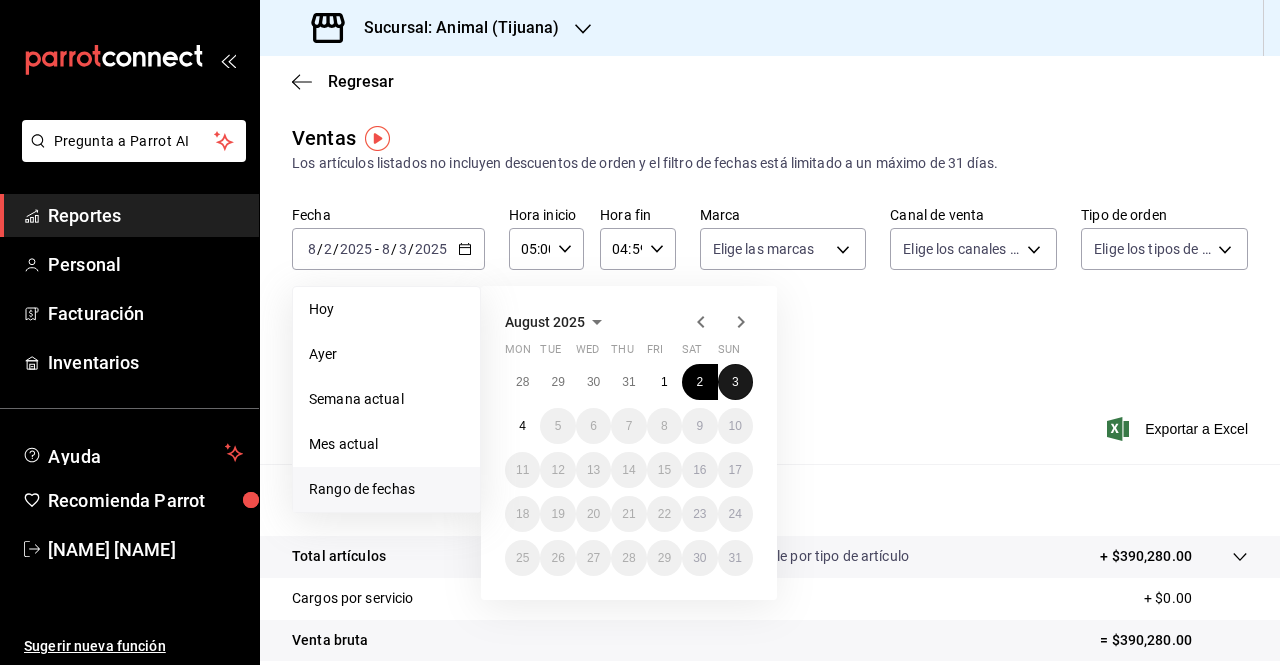 click on "3" at bounding box center [735, 382] 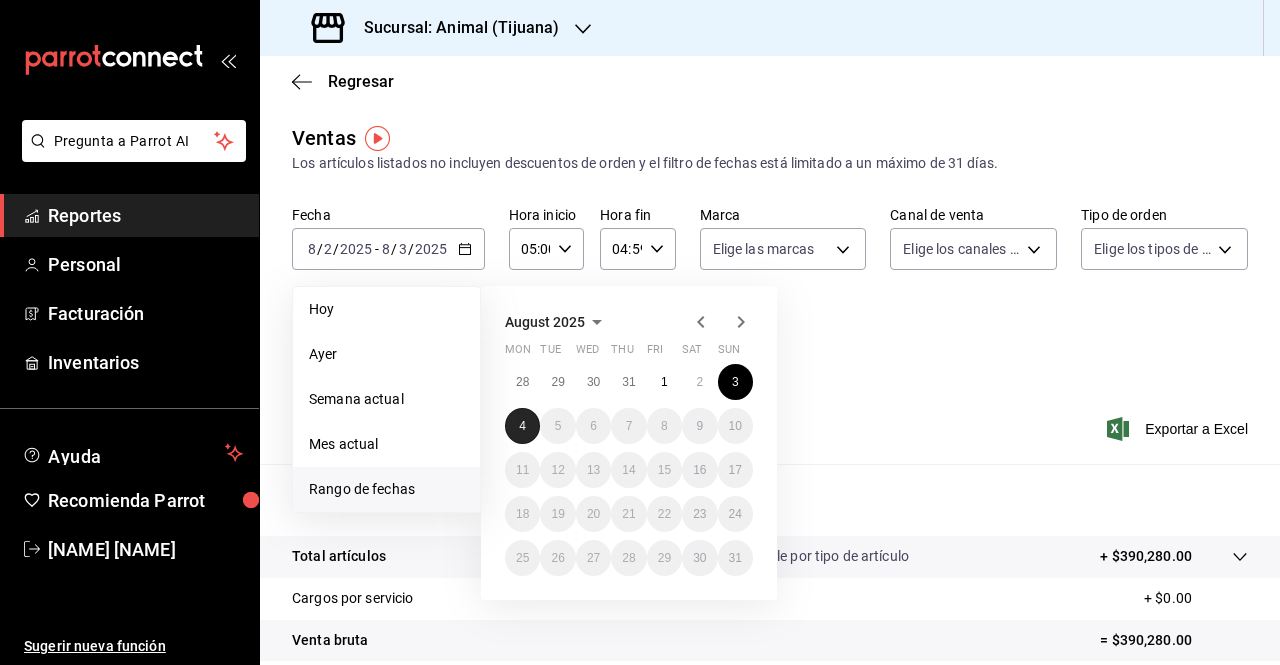 click on "4" at bounding box center (522, 426) 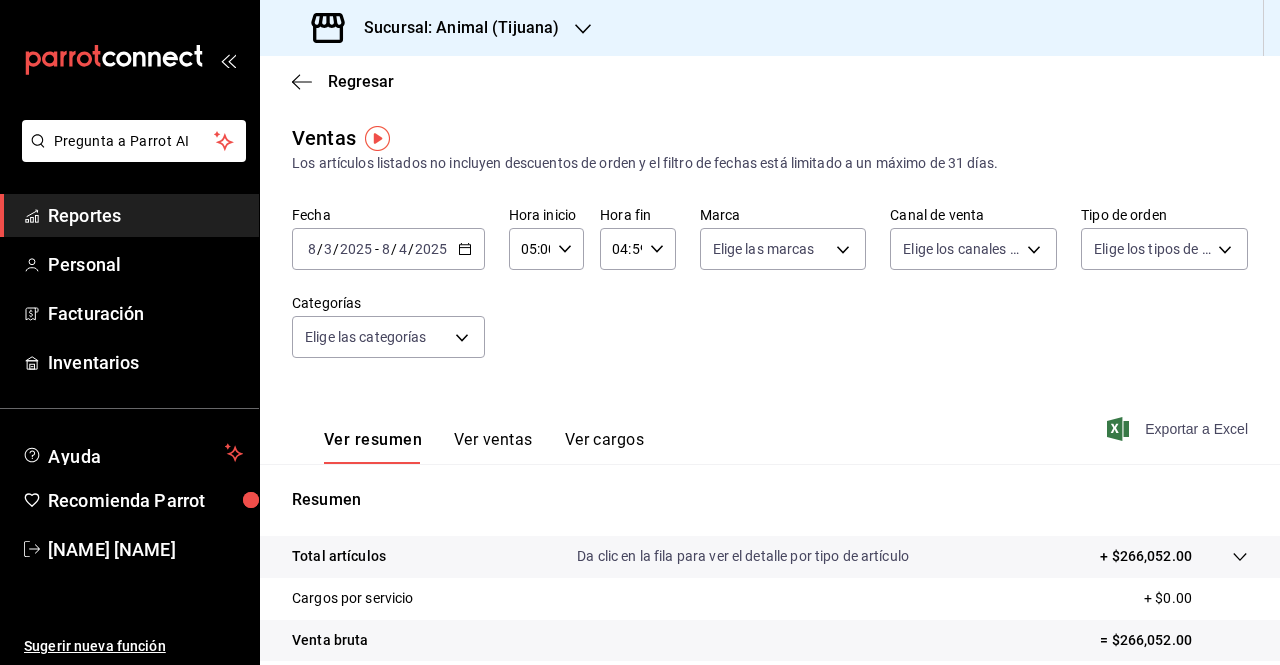 click on "Exportar a Excel" at bounding box center [1179, 429] 